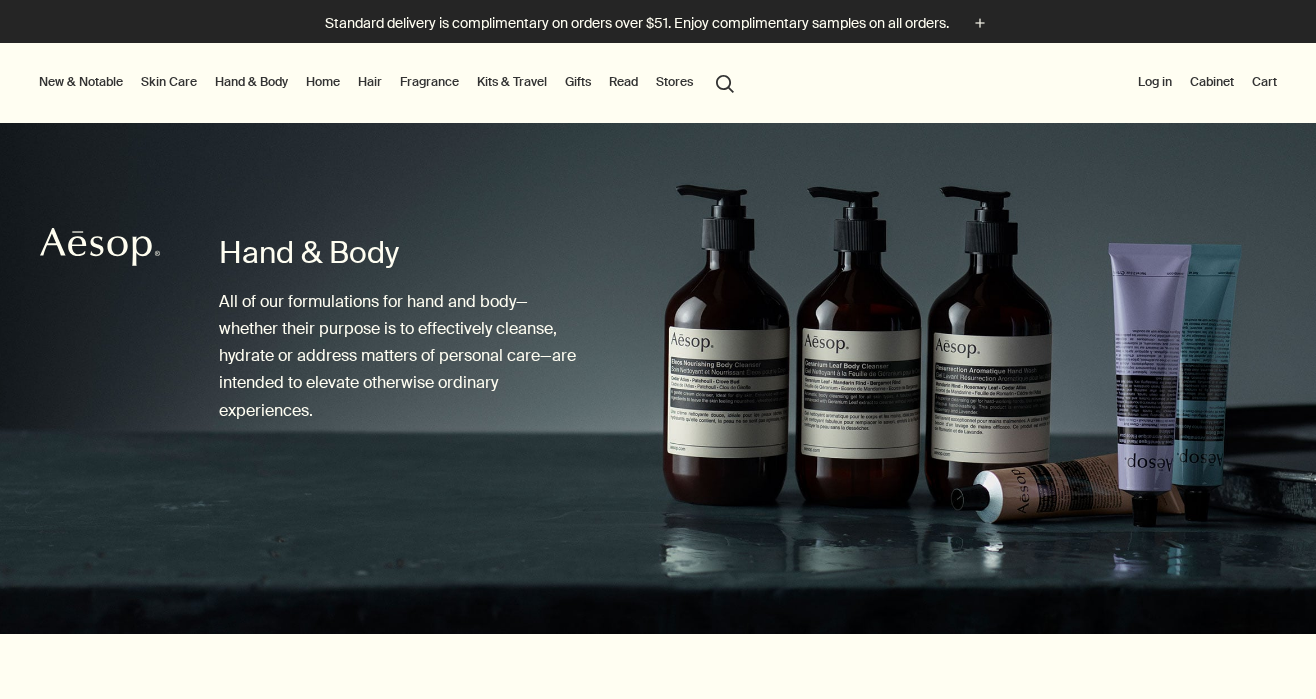 scroll, scrollTop: 0, scrollLeft: 0, axis: both 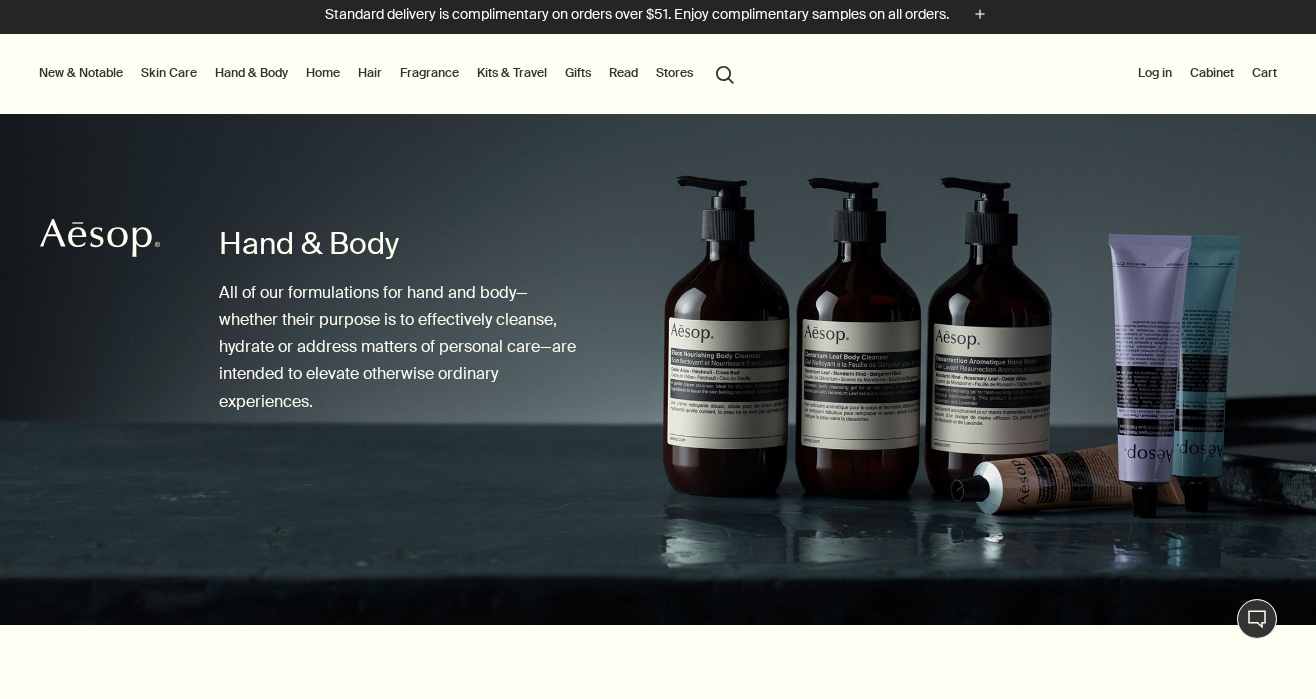 click on "Home" at bounding box center (323, 73) 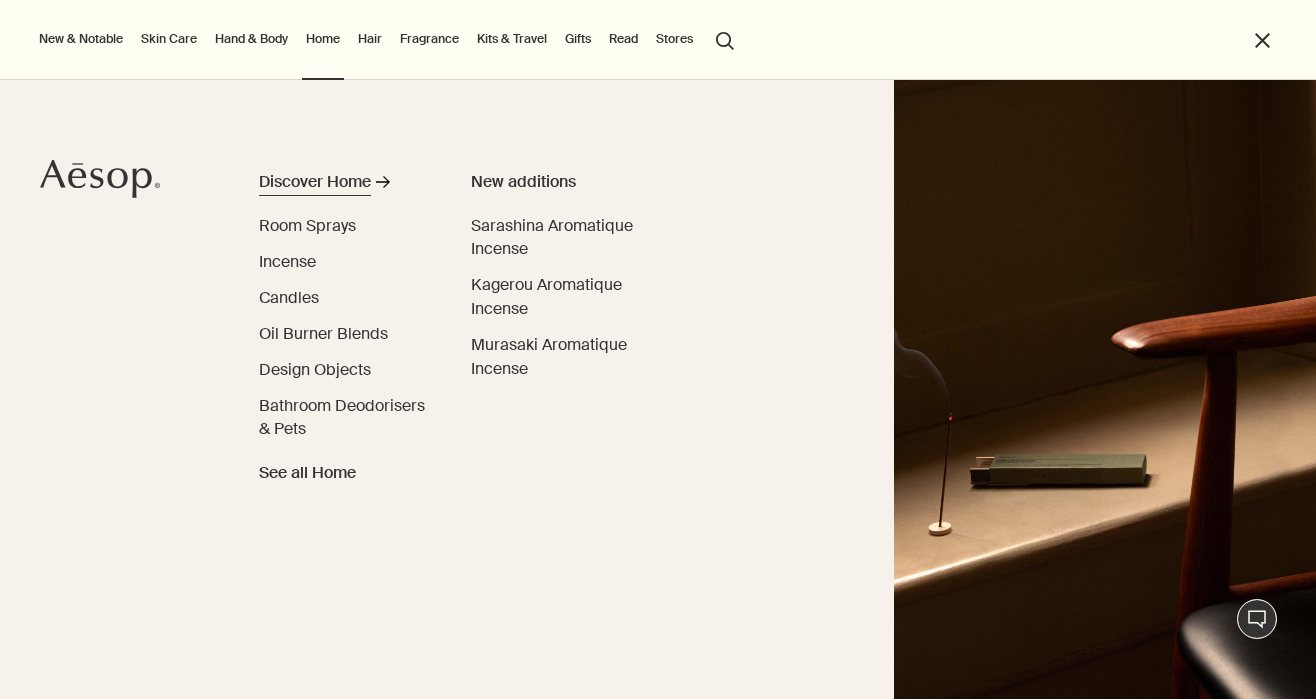 click on "Discover Home" at bounding box center (315, 182) 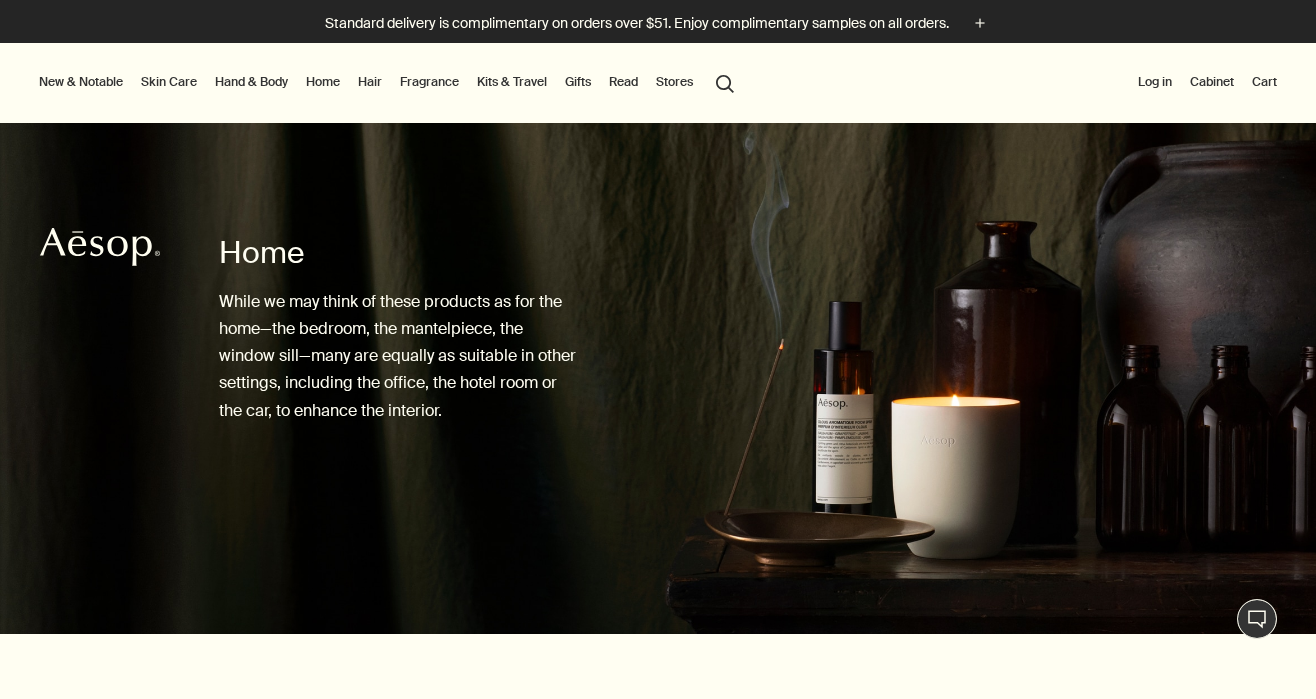 scroll, scrollTop: 17, scrollLeft: 0, axis: vertical 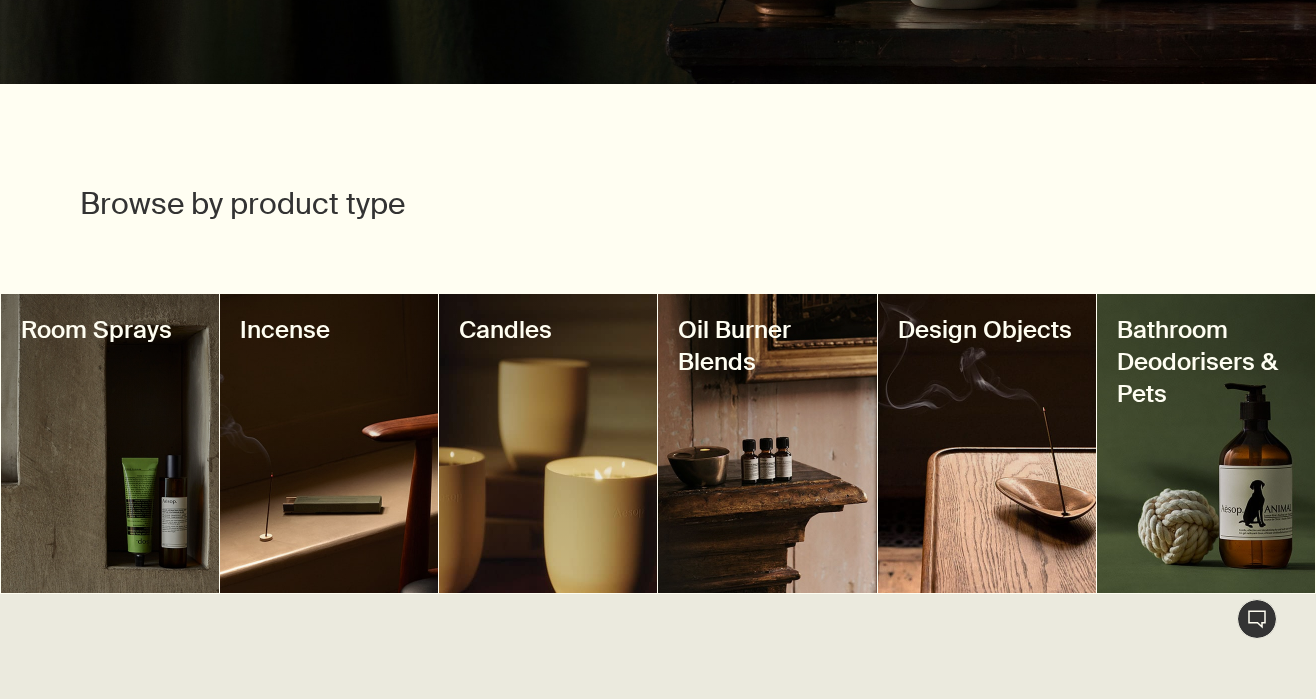 click at bounding box center [110, 443] 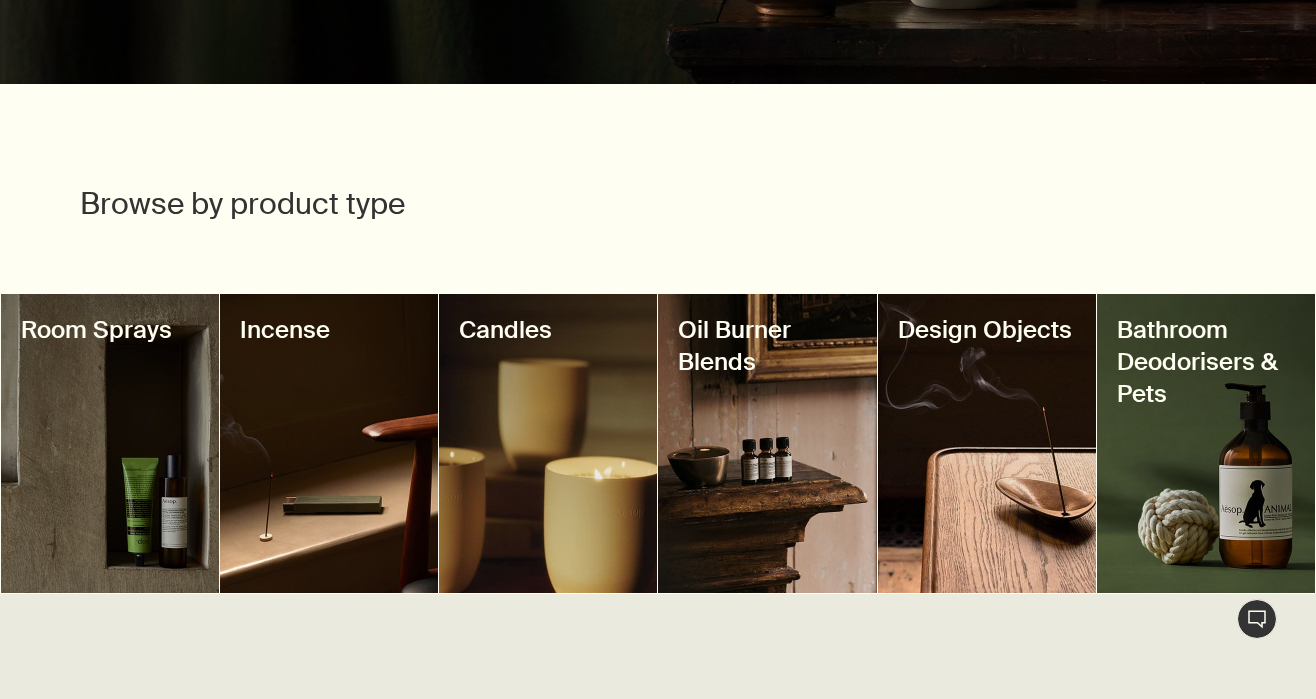 click at bounding box center [987, 443] 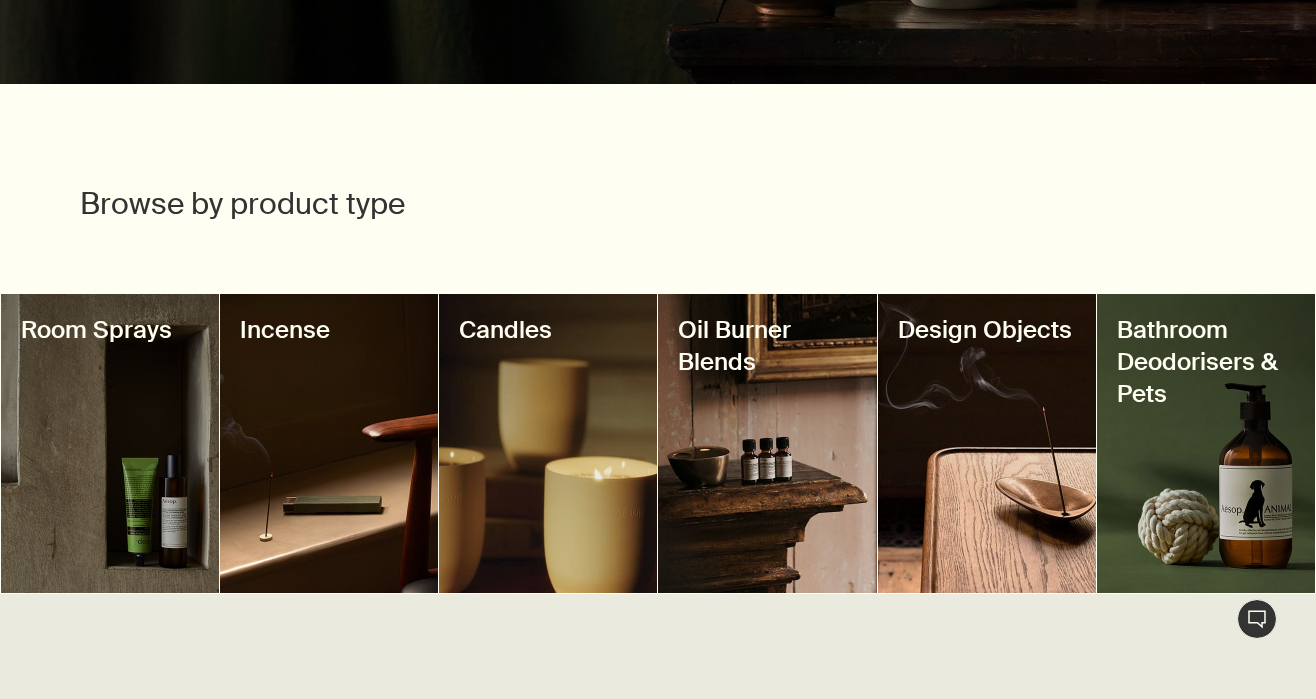 click on "Bathroom Deodorisers & Pets" at bounding box center [1206, 362] 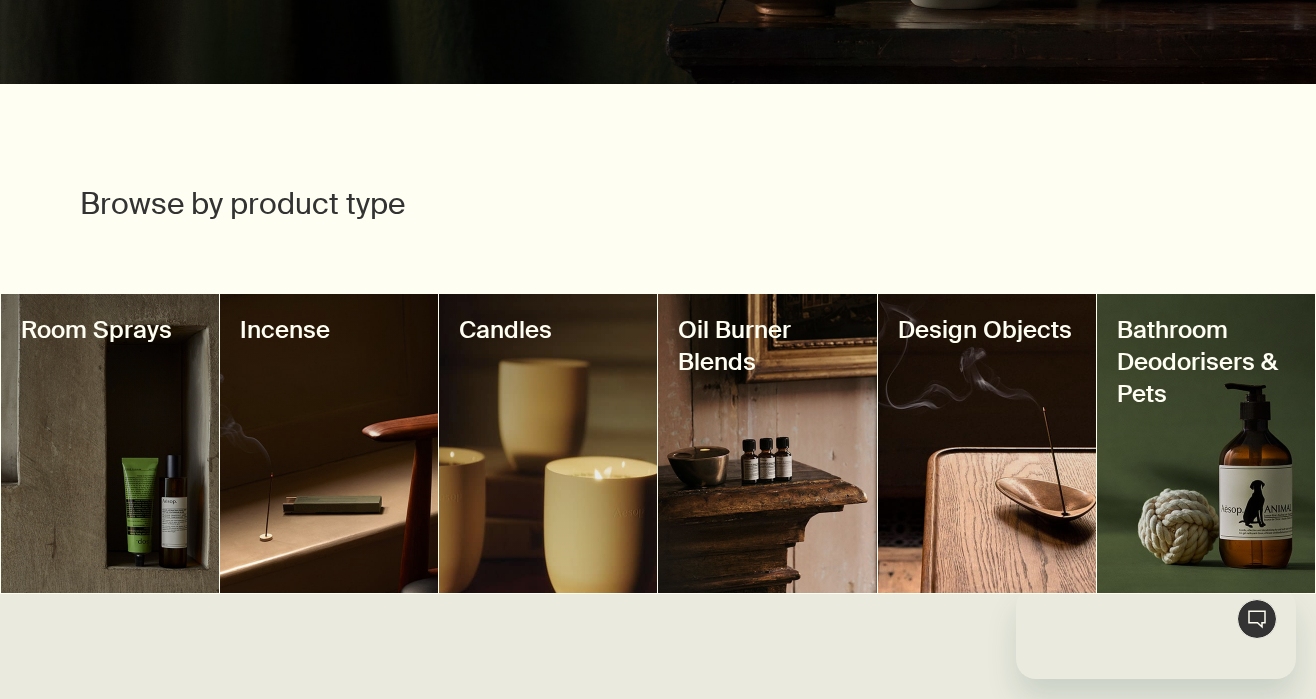 scroll, scrollTop: 0, scrollLeft: 0, axis: both 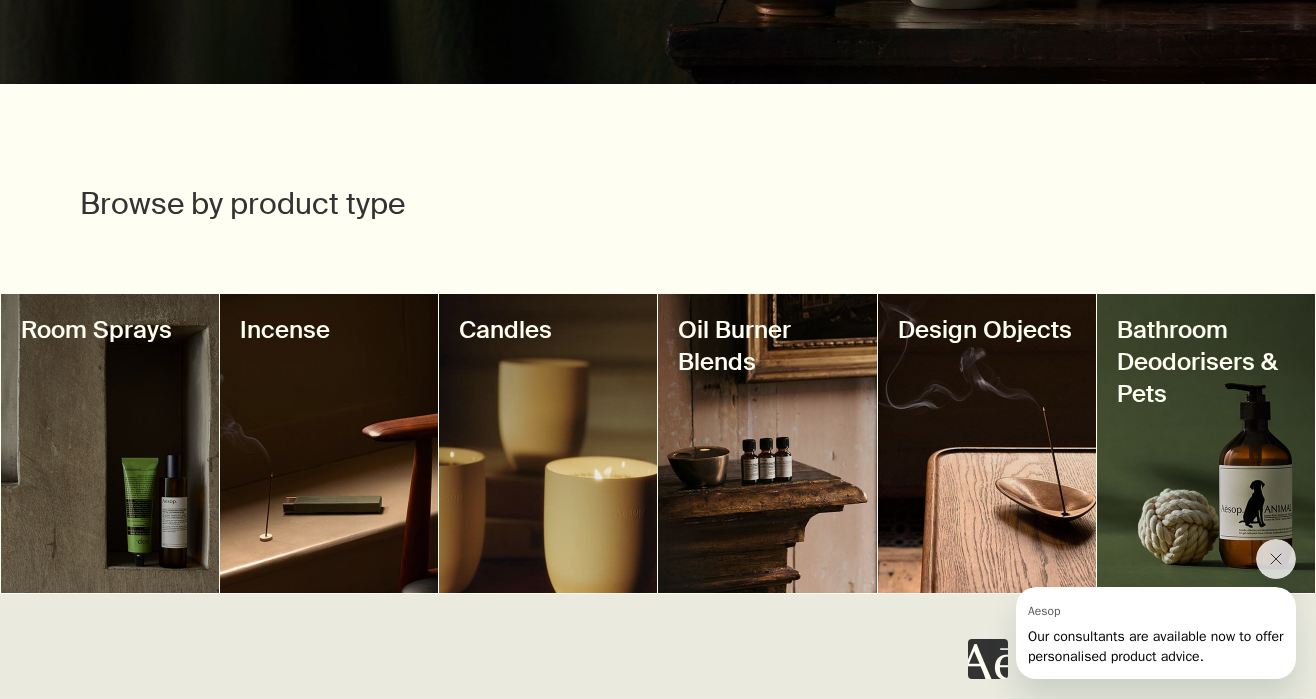 click at bounding box center [548, 443] 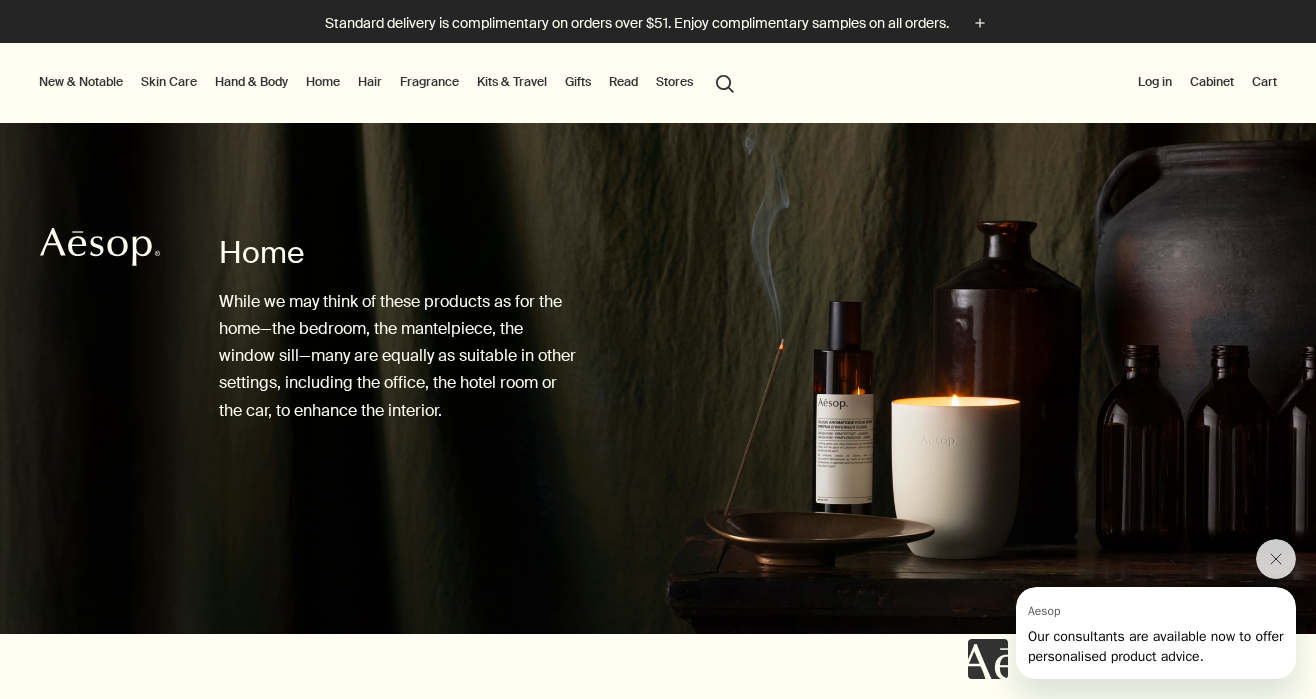 scroll, scrollTop: 0, scrollLeft: 0, axis: both 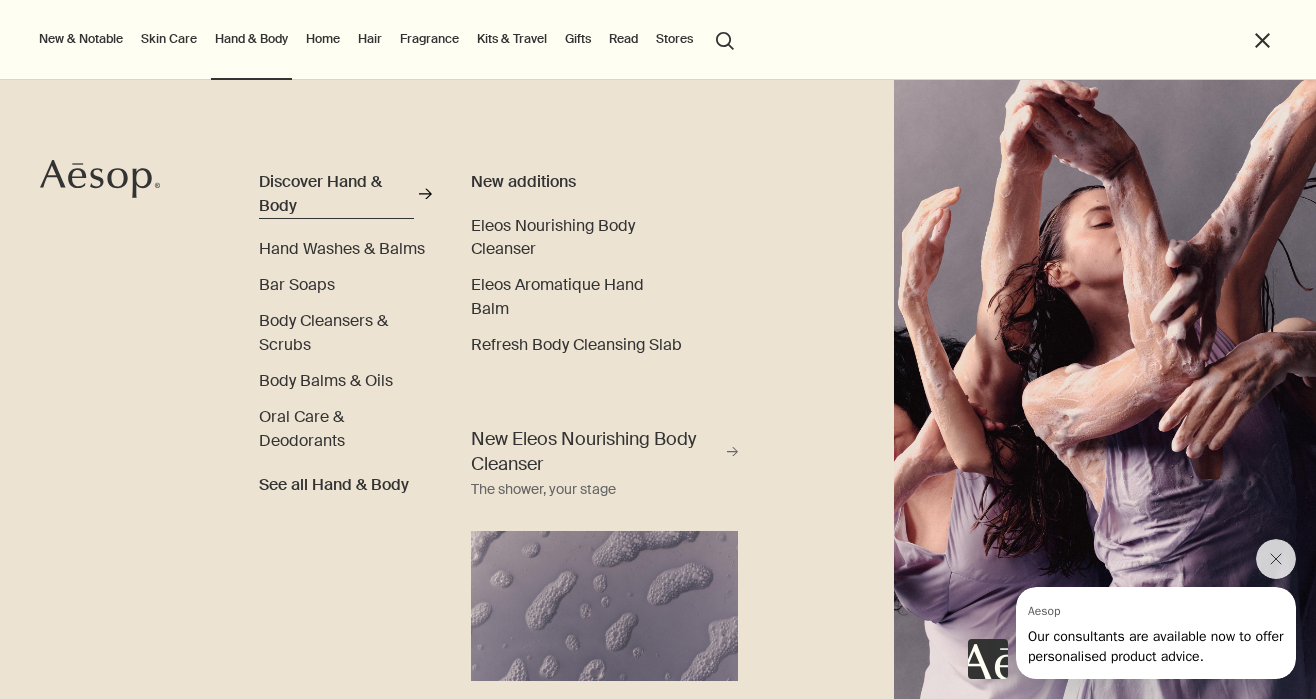 click on "Discover Hand & Body" at bounding box center (336, 193) 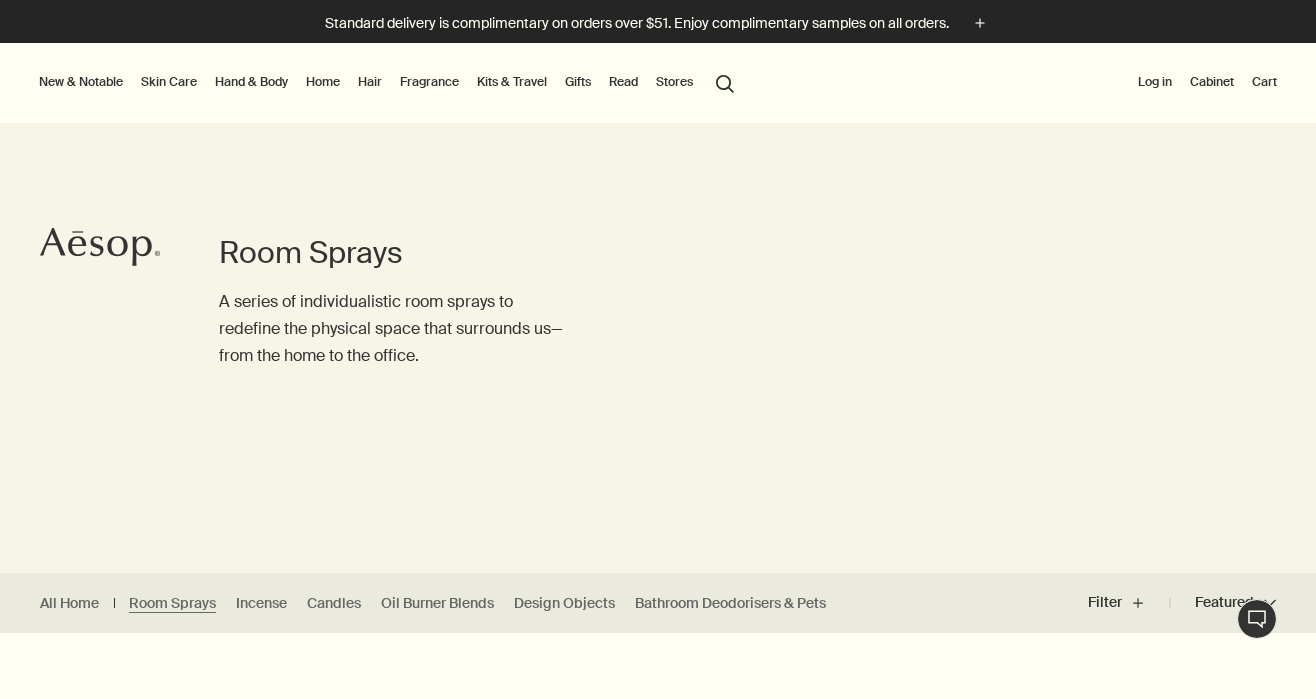 scroll, scrollTop: 0, scrollLeft: 0, axis: both 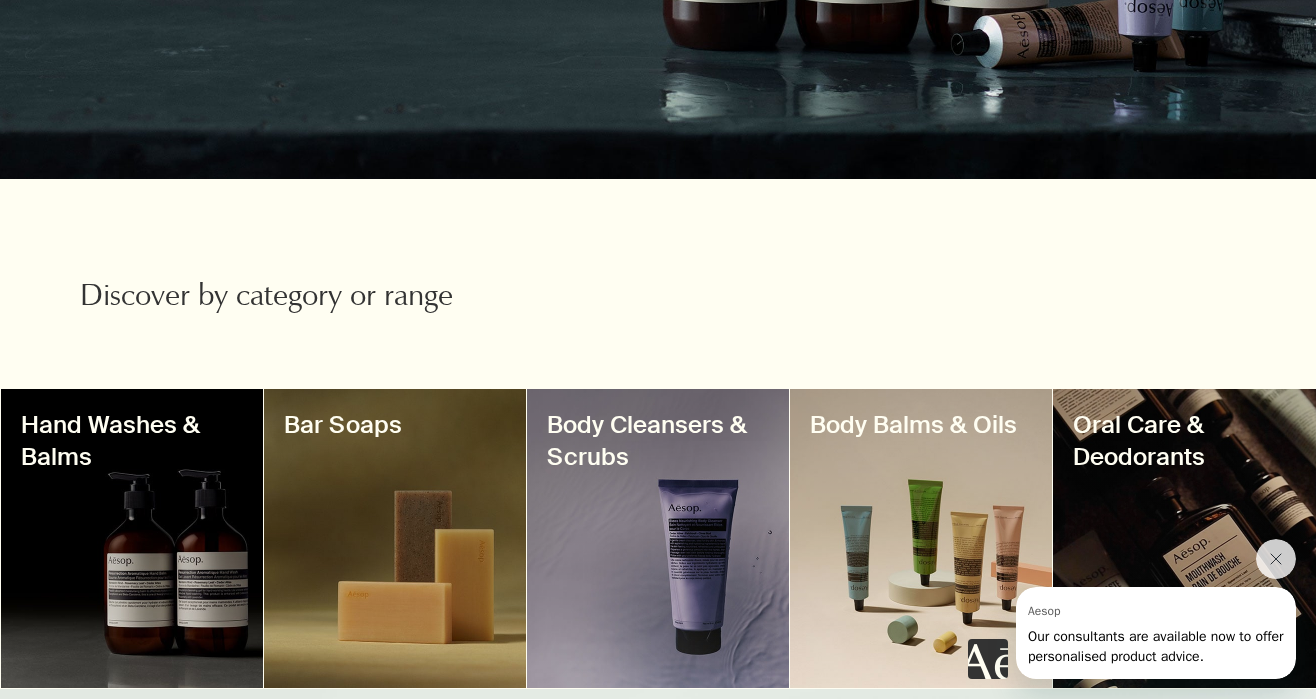 click at bounding box center [132, 538] 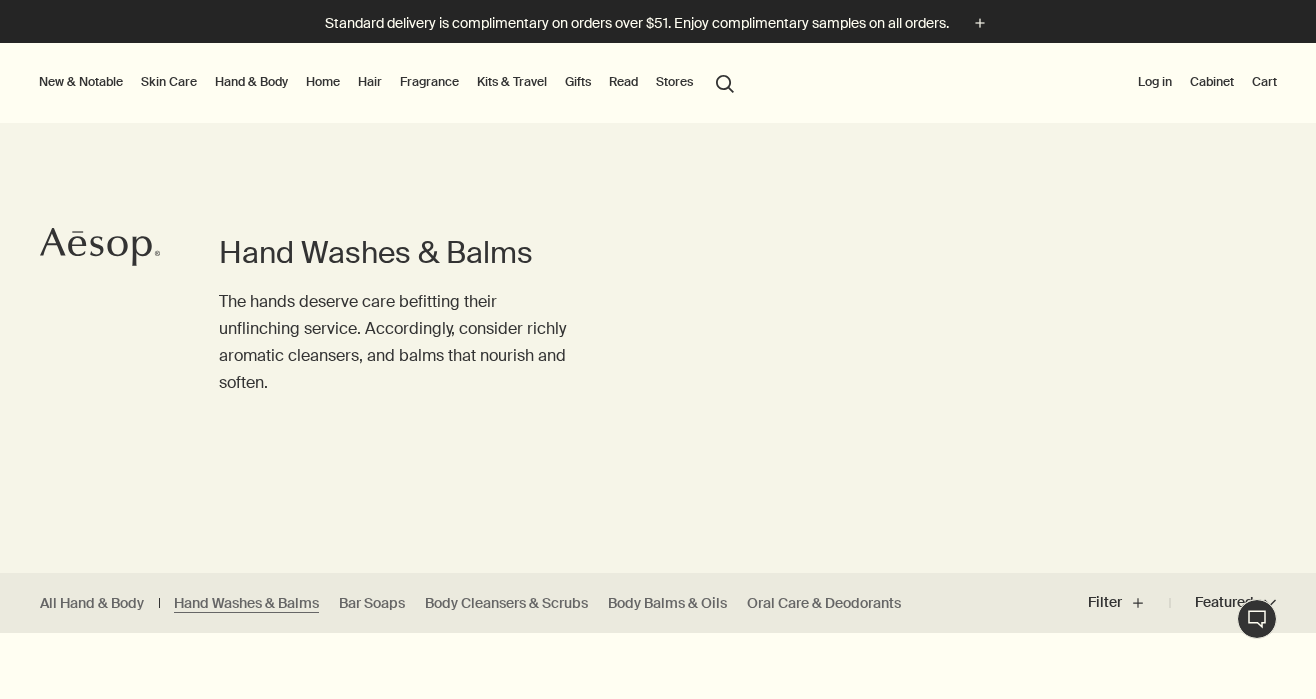 scroll, scrollTop: 0, scrollLeft: 0, axis: both 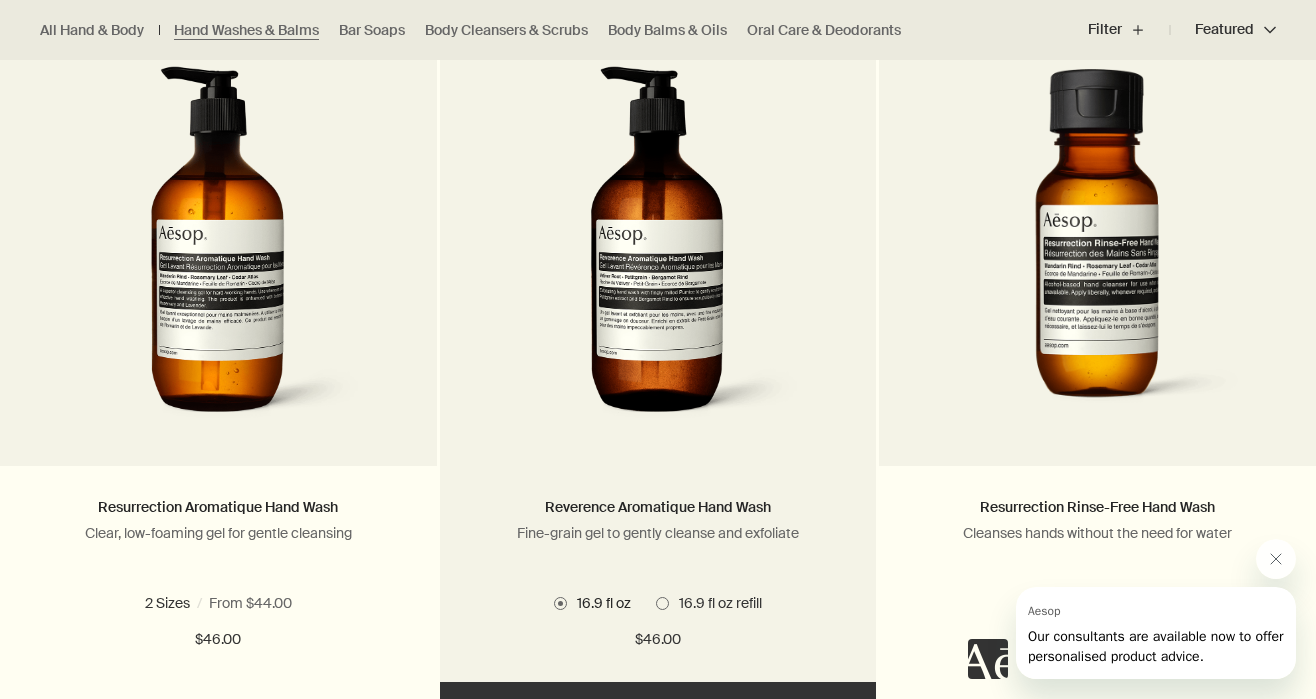 click at bounding box center (662, 603) 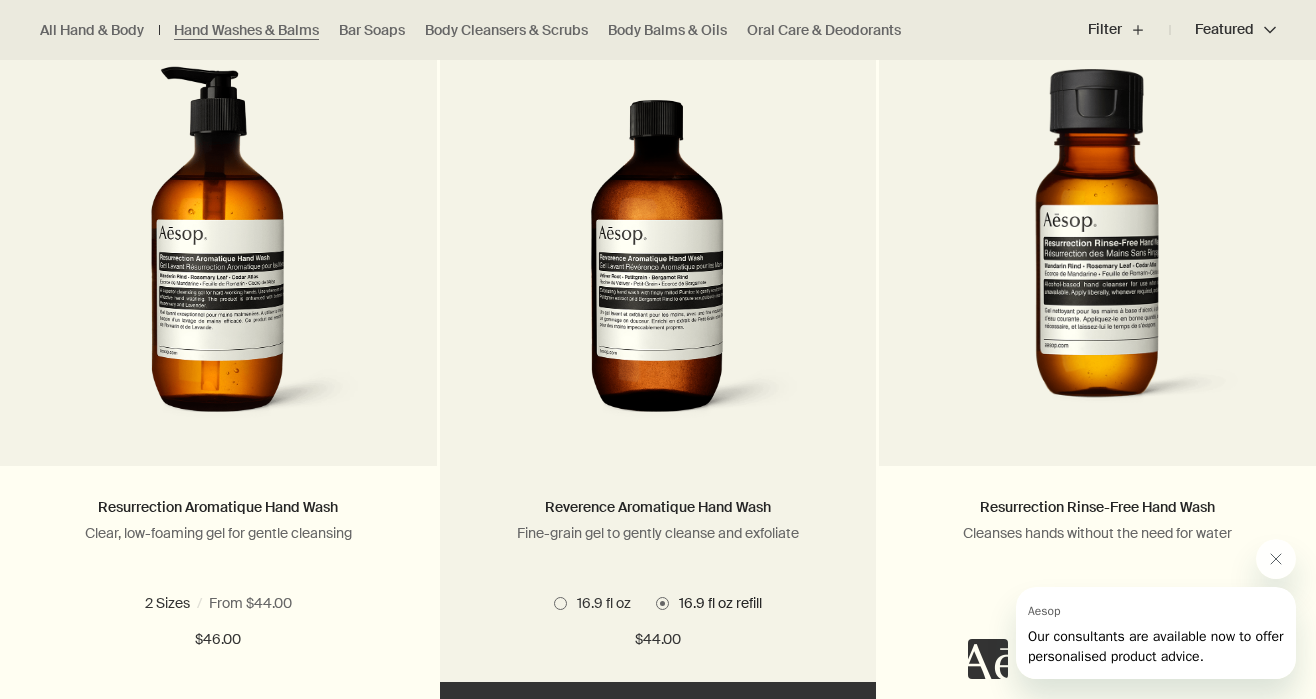 click at bounding box center [560, 603] 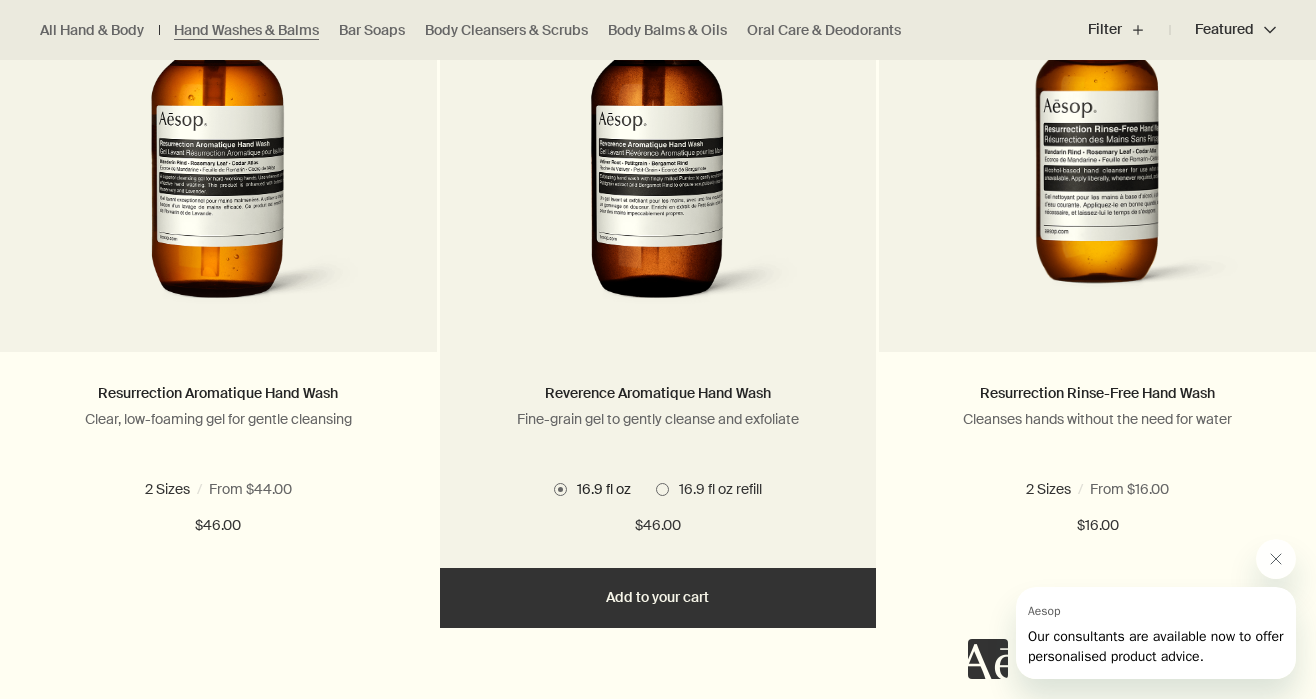 scroll, scrollTop: 1472, scrollLeft: 0, axis: vertical 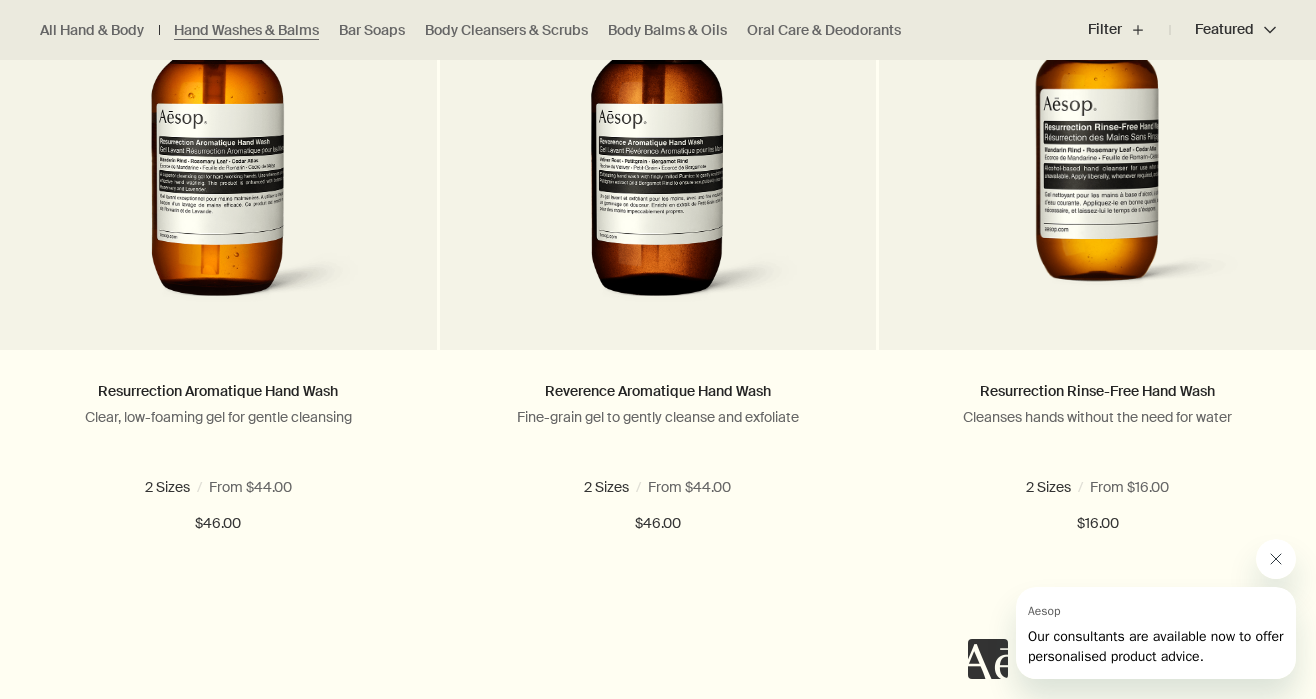 click 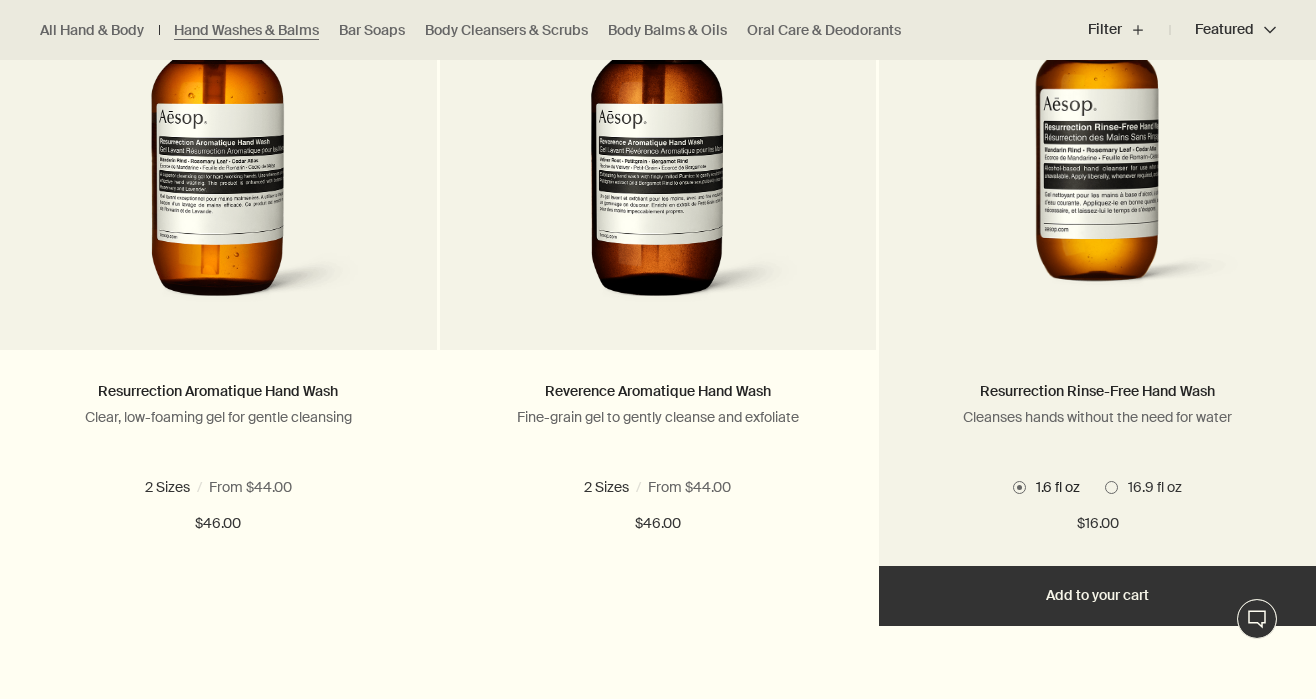 click at bounding box center (1111, 487) 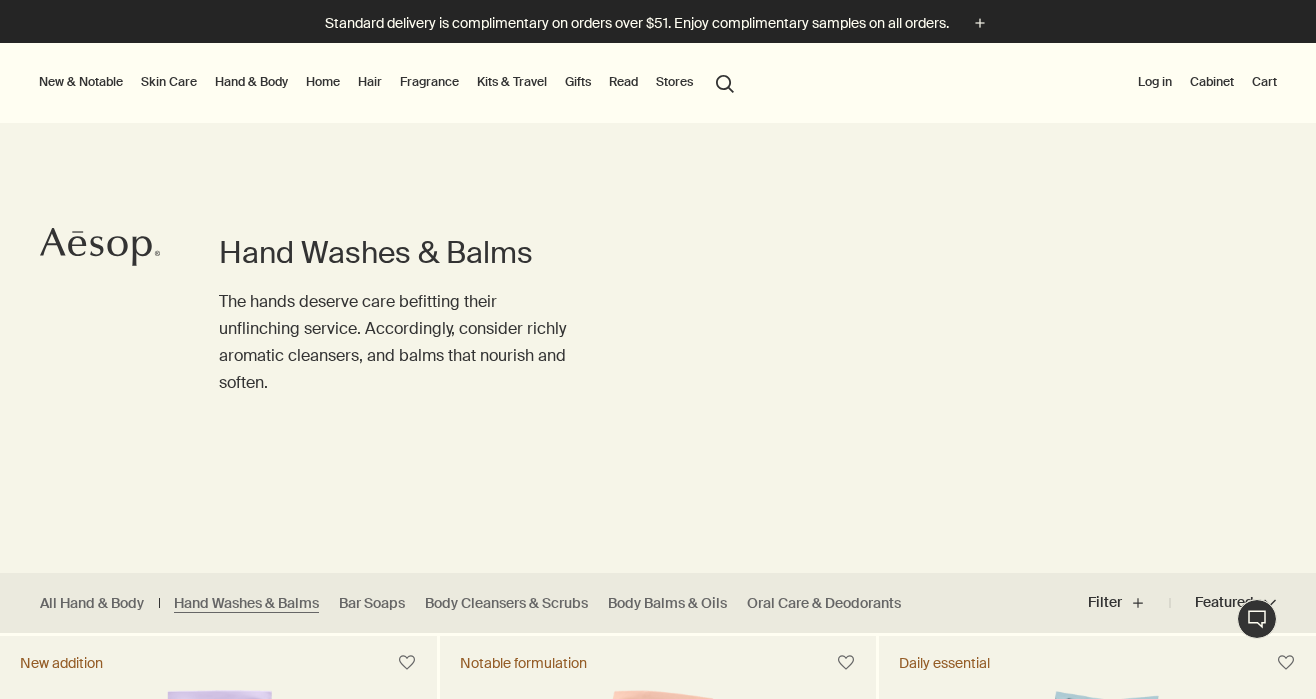 scroll, scrollTop: 0, scrollLeft: 0, axis: both 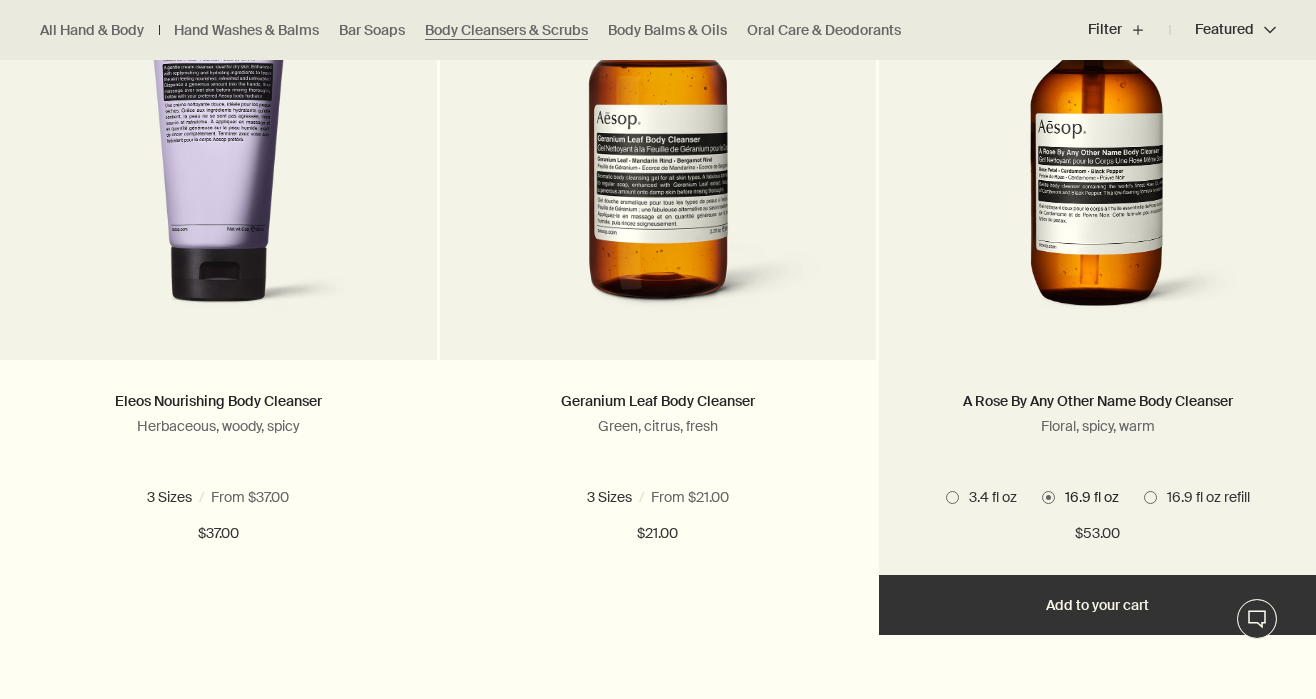 click at bounding box center (1150, 497) 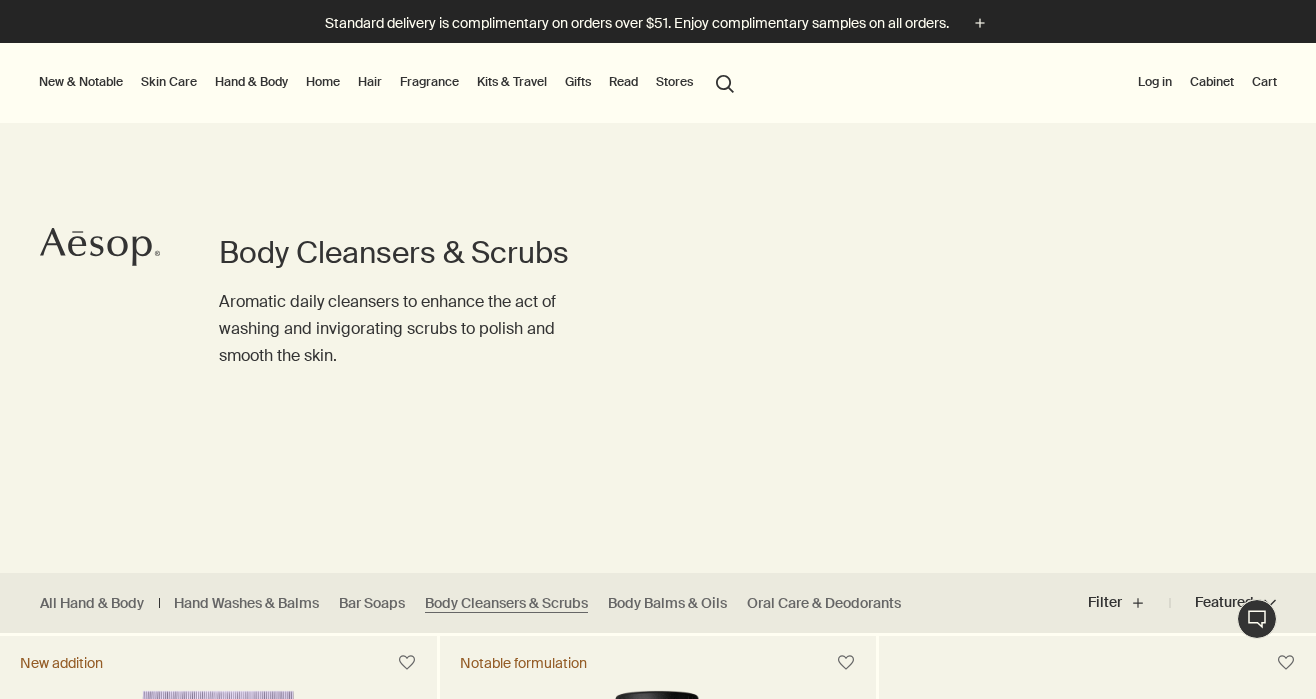 scroll, scrollTop: 0, scrollLeft: 0, axis: both 